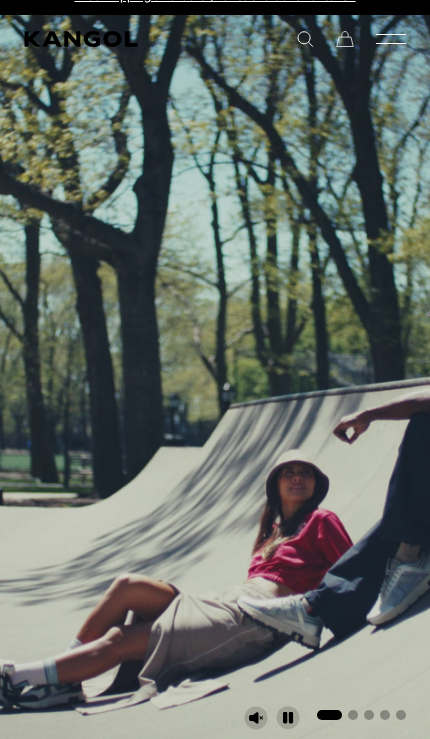 scroll, scrollTop: 0, scrollLeft: 0, axis: both 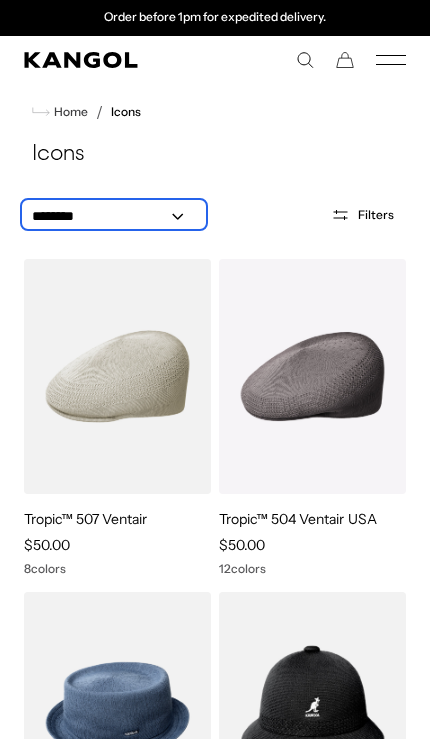 click on "**********" at bounding box center [114, 216] 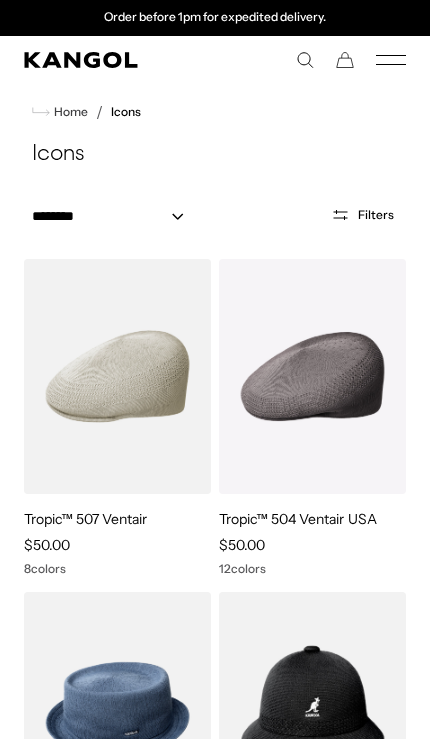 click on "Filters" at bounding box center (376, 215) 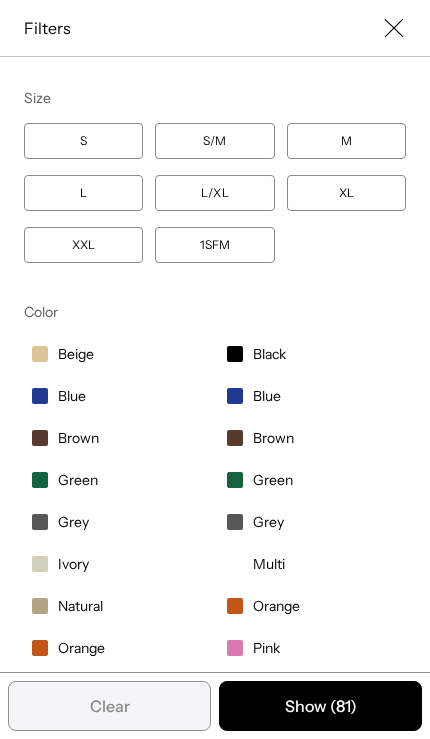 scroll, scrollTop: 0, scrollLeft: 0, axis: both 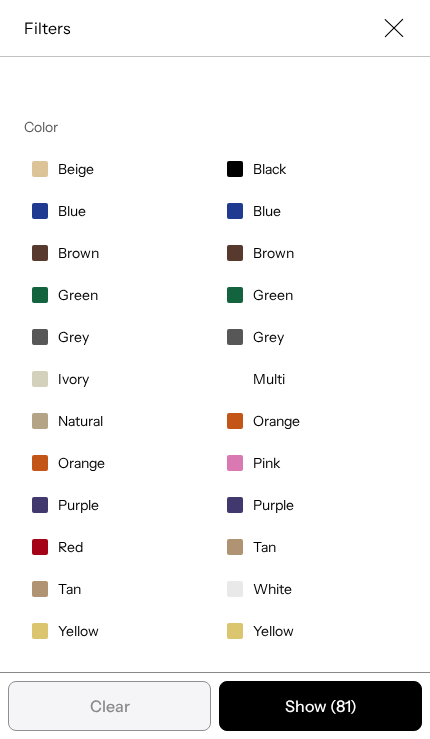 click on "Red" at bounding box center [70, 547] 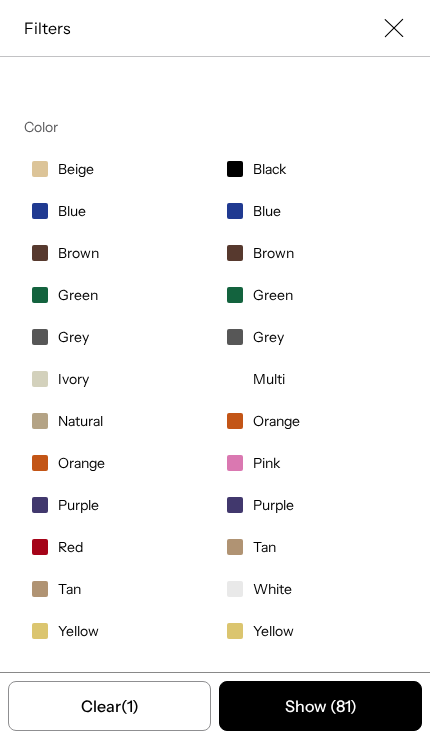 click at bounding box center [40, 547] 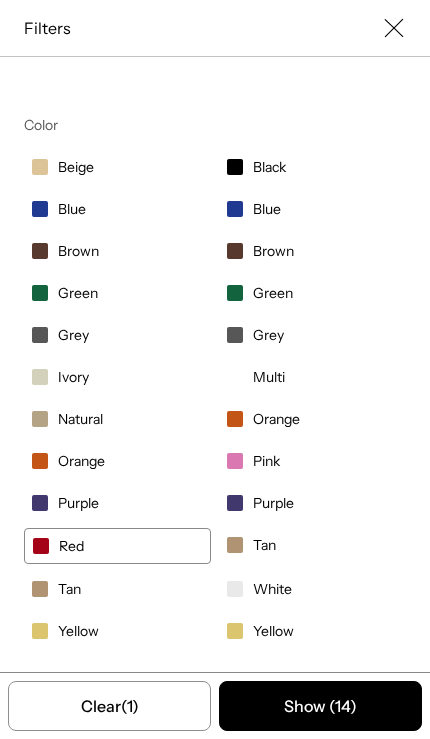 click on "Show ( 14 )" at bounding box center (320, 706) 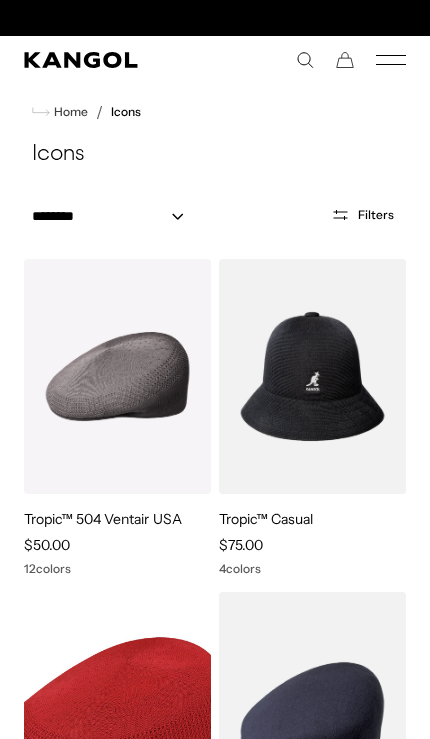 scroll, scrollTop: 0, scrollLeft: 382, axis: horizontal 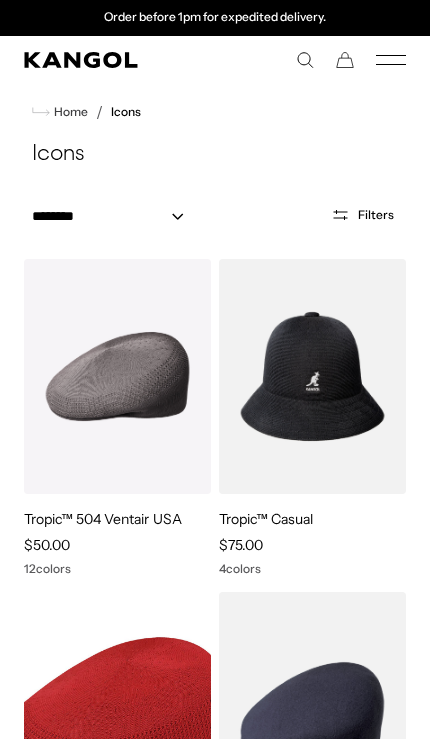 click on "Filters" at bounding box center (376, 215) 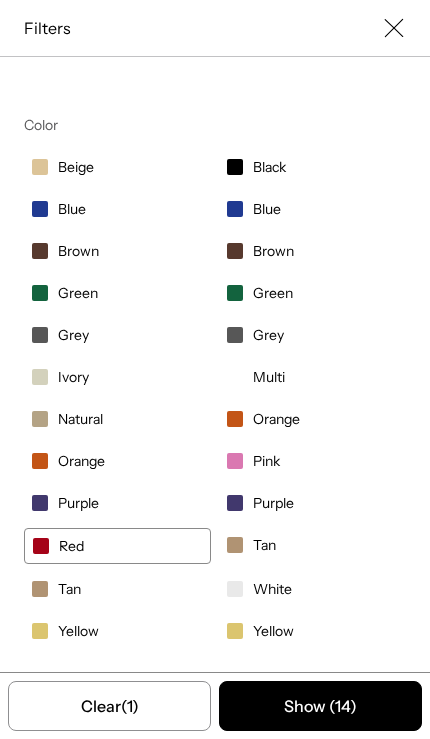 click on "Show ( 14 )" at bounding box center (320, 706) 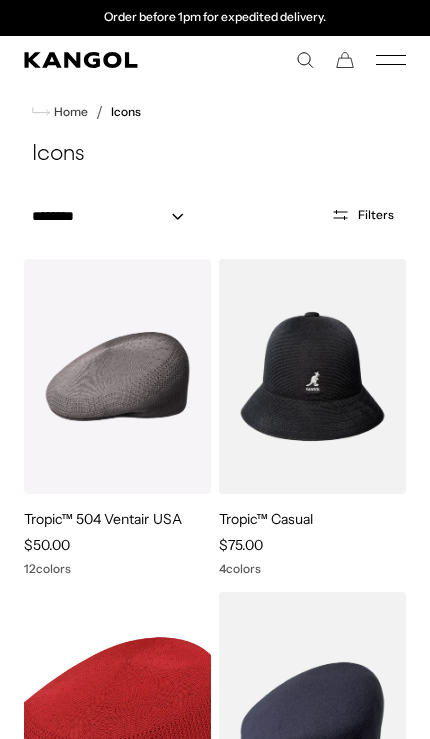scroll, scrollTop: 88, scrollLeft: 0, axis: vertical 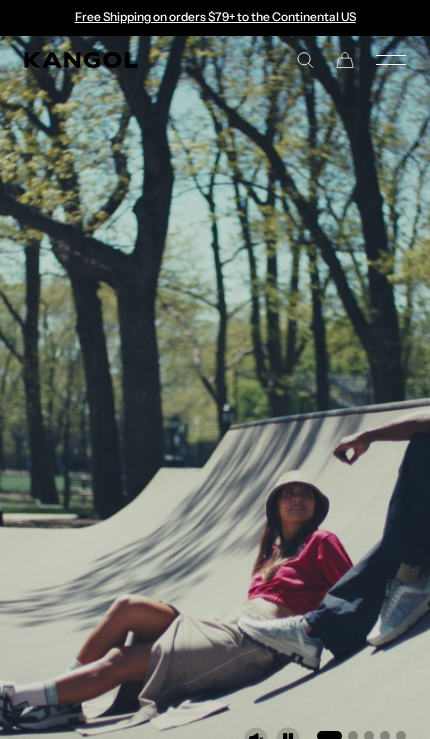 click on "KANGOLF
KANGOLF
Shop the KANGOLF Collection
Golf Accessories
All Golf
Icons
Icons" at bounding box center [215, 60] 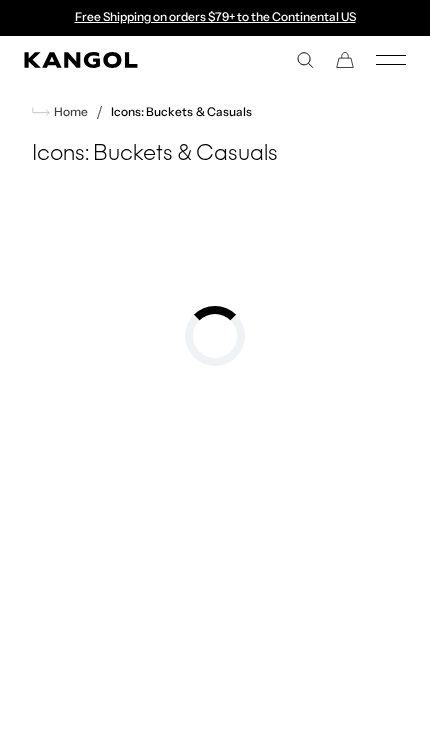 scroll, scrollTop: 0, scrollLeft: 0, axis: both 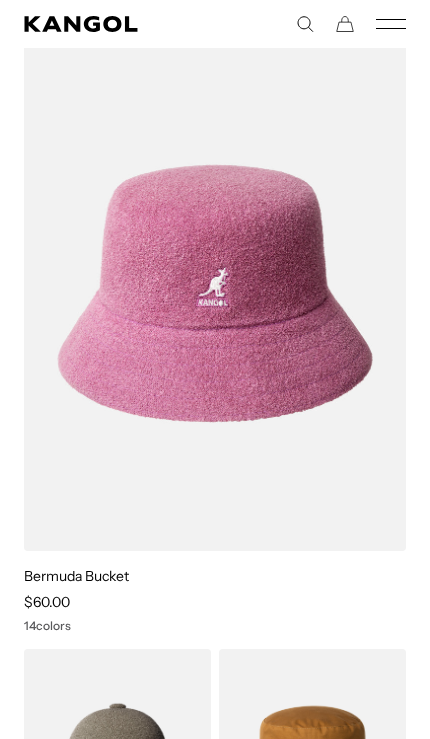 click at bounding box center (0, 0) 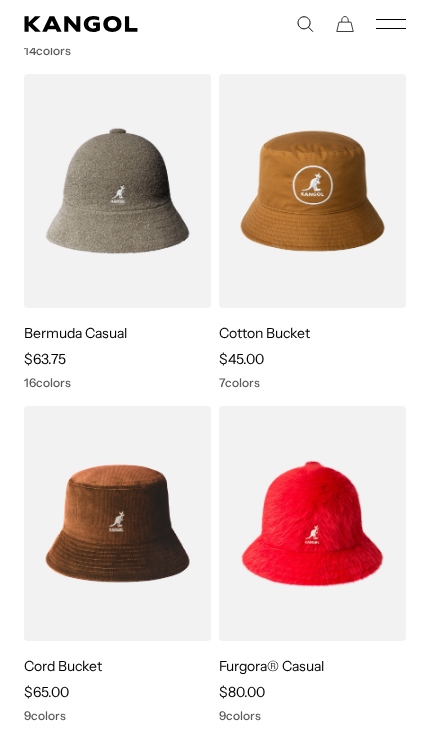 scroll, scrollTop: 2814, scrollLeft: 0, axis: vertical 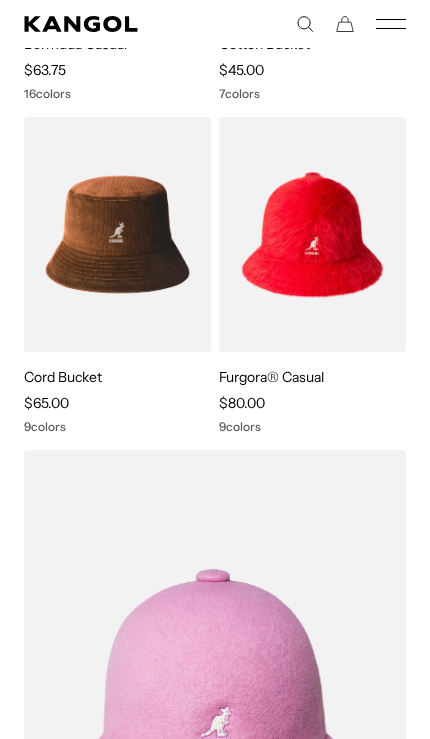 click at bounding box center [0, 0] 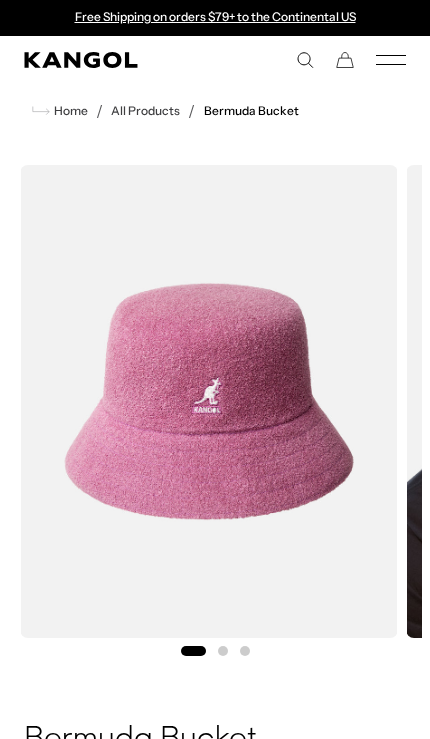 scroll, scrollTop: 241, scrollLeft: 0, axis: vertical 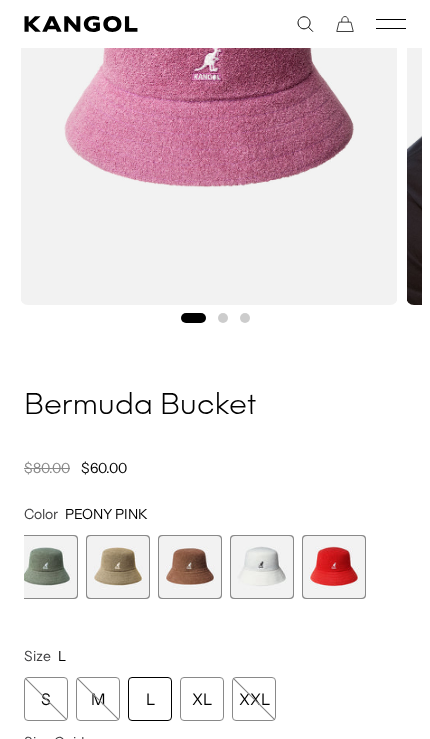 click at bounding box center (334, 567) 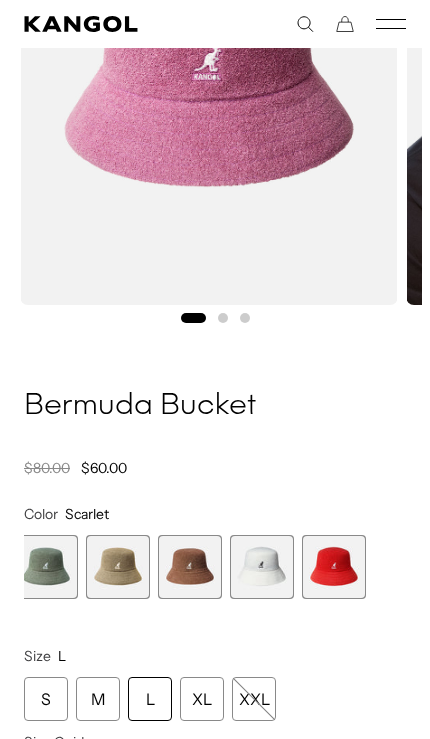 click on "L" at bounding box center [150, 699] 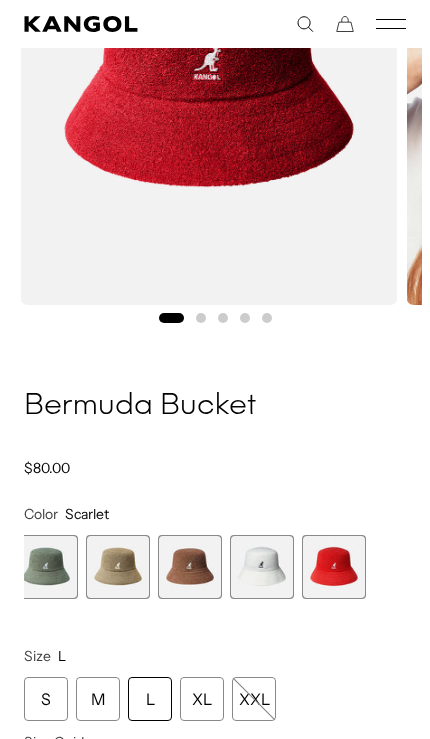 scroll, scrollTop: 0, scrollLeft: 0, axis: both 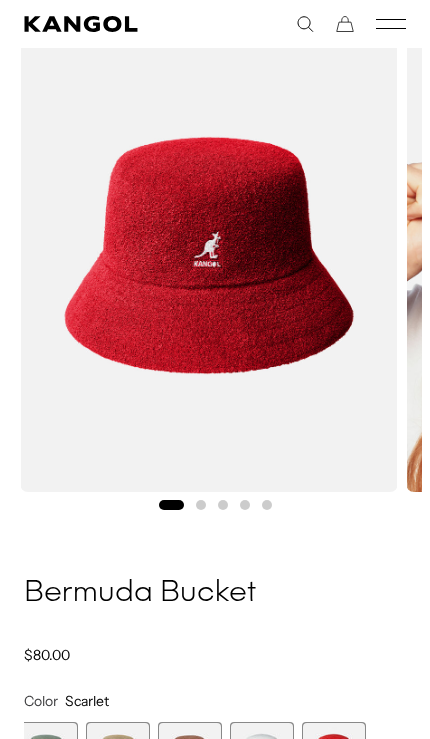 click at bounding box center (215, 268) 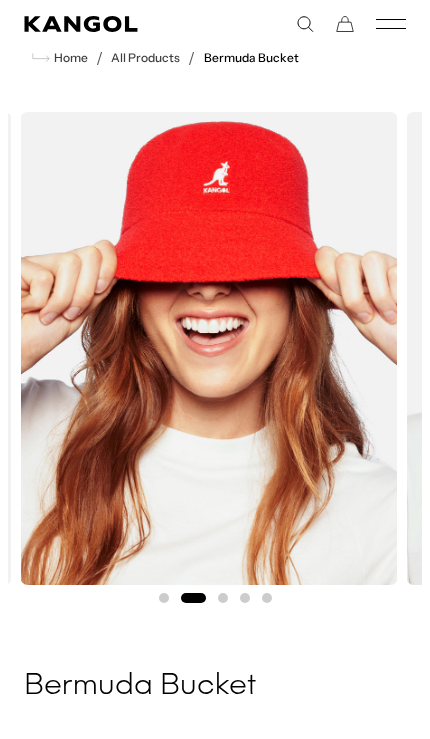 scroll, scrollTop: 51, scrollLeft: 0, axis: vertical 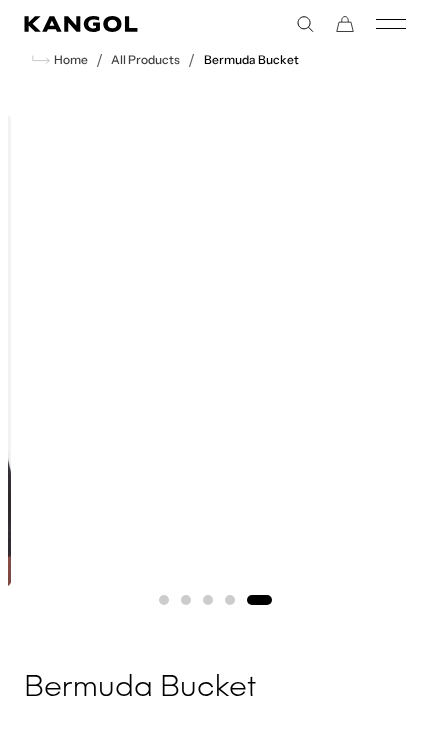 click at bounding box center [209, 350] 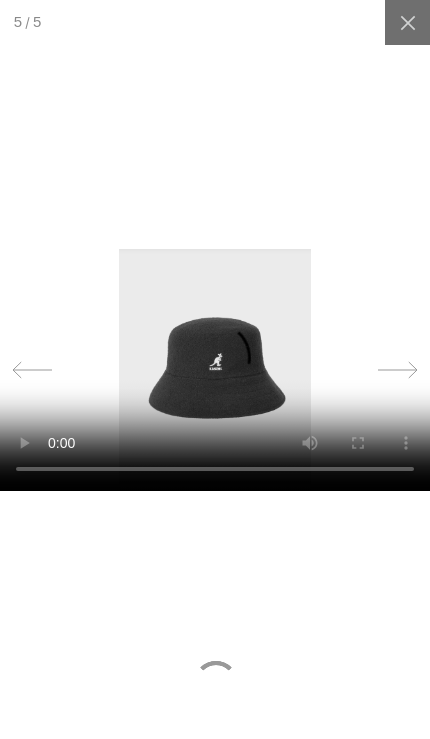 scroll, scrollTop: 0, scrollLeft: 382, axis: horizontal 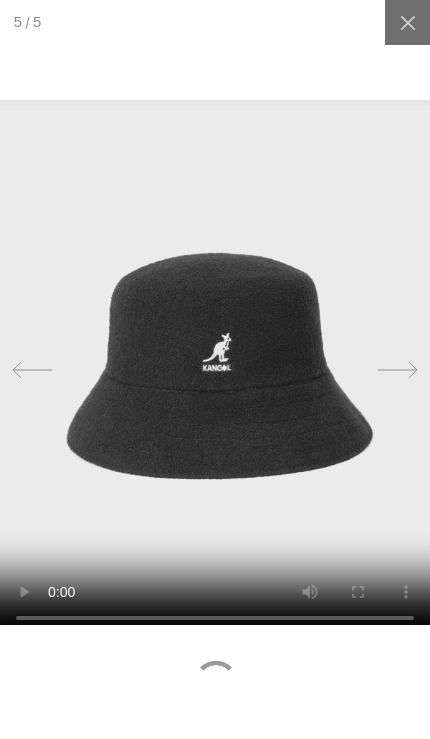 click at bounding box center (215, 370) 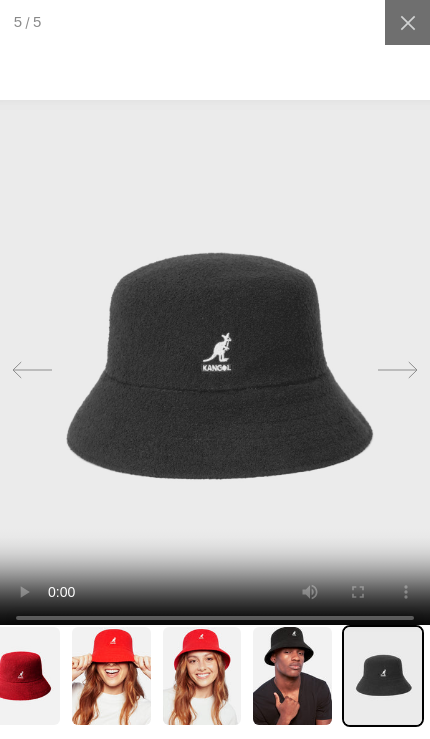 scroll, scrollTop: 0, scrollLeft: 0, axis: both 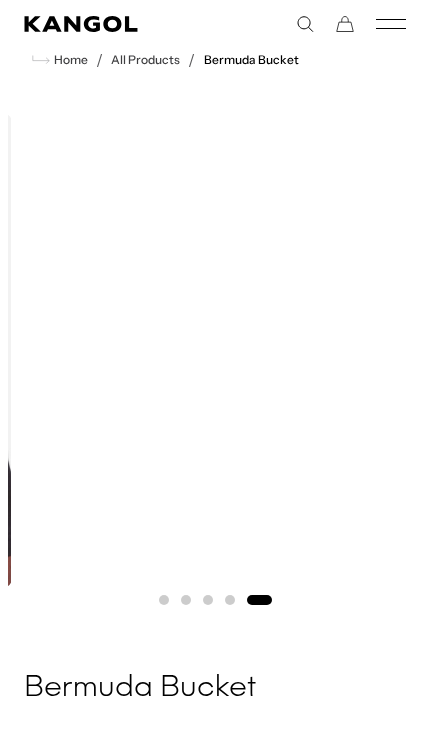 click at bounding box center [209, 350] 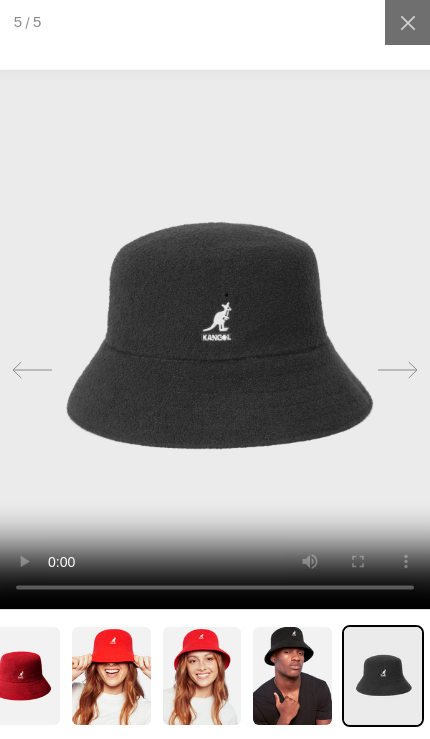 scroll, scrollTop: 0, scrollLeft: 0, axis: both 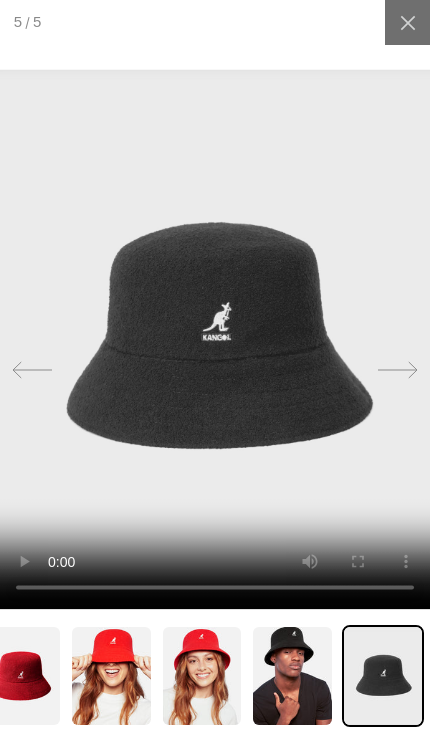 click at bounding box center (215, 339) 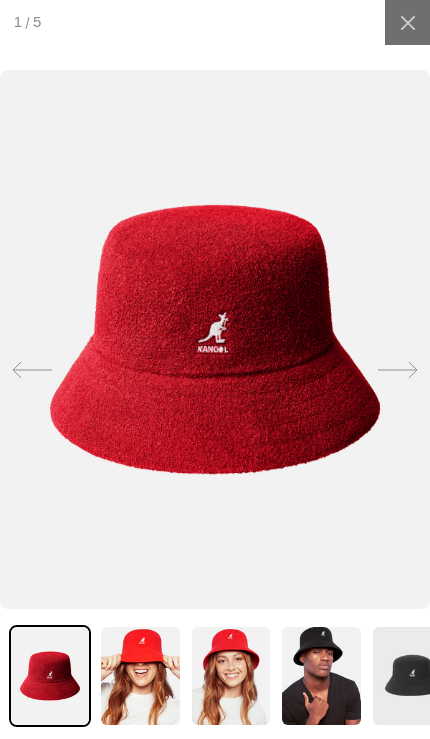 scroll, scrollTop: 0, scrollLeft: 0, axis: both 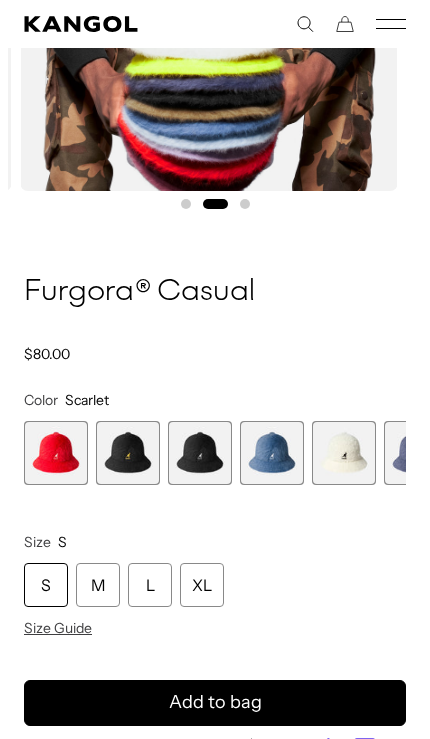 click at bounding box center (56, 453) 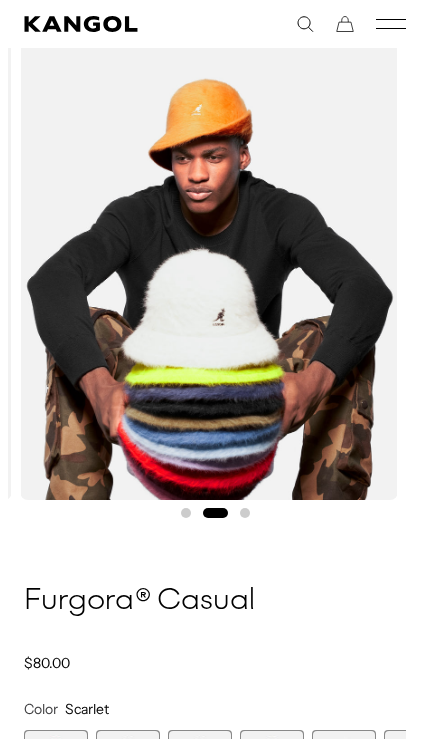 scroll, scrollTop: 126, scrollLeft: 0, axis: vertical 